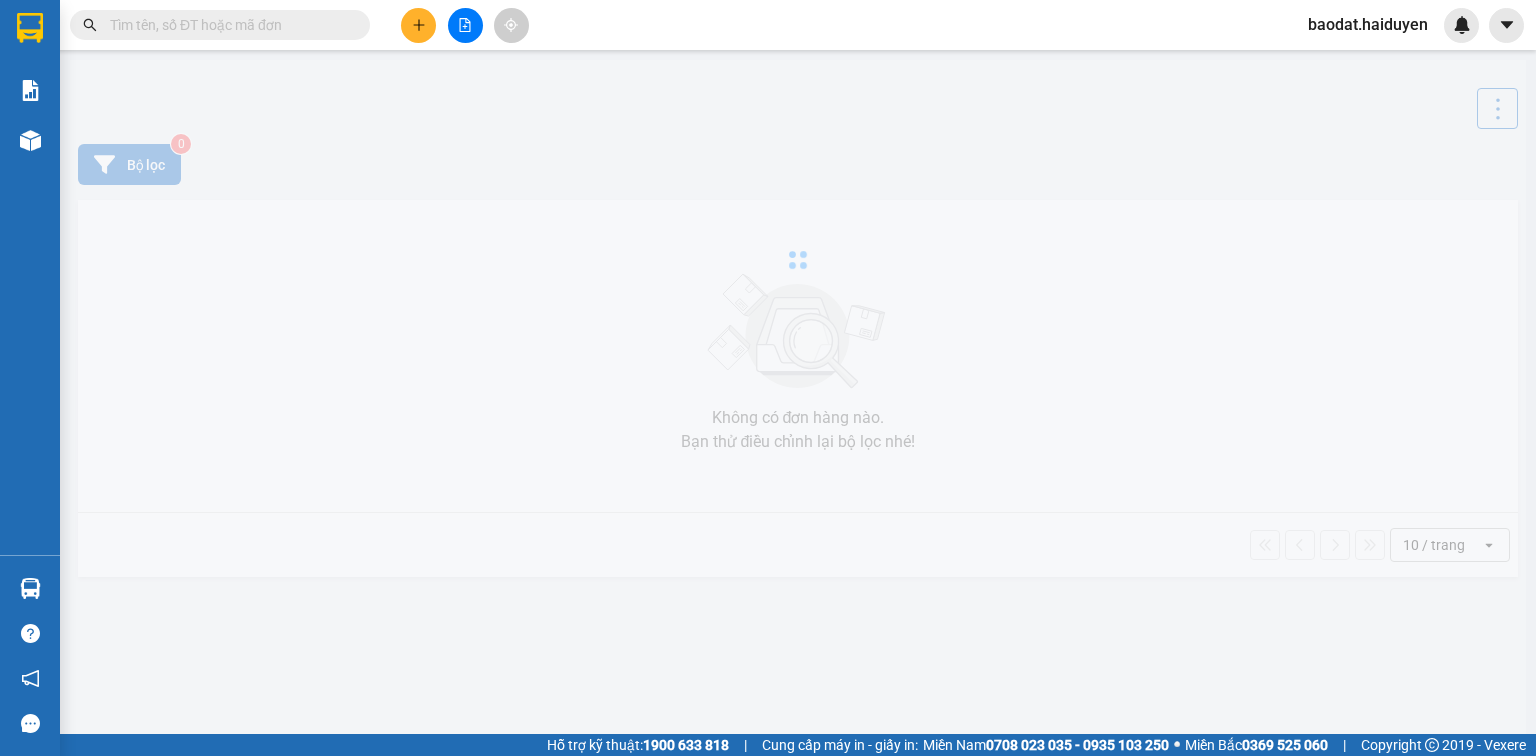 scroll, scrollTop: 0, scrollLeft: 0, axis: both 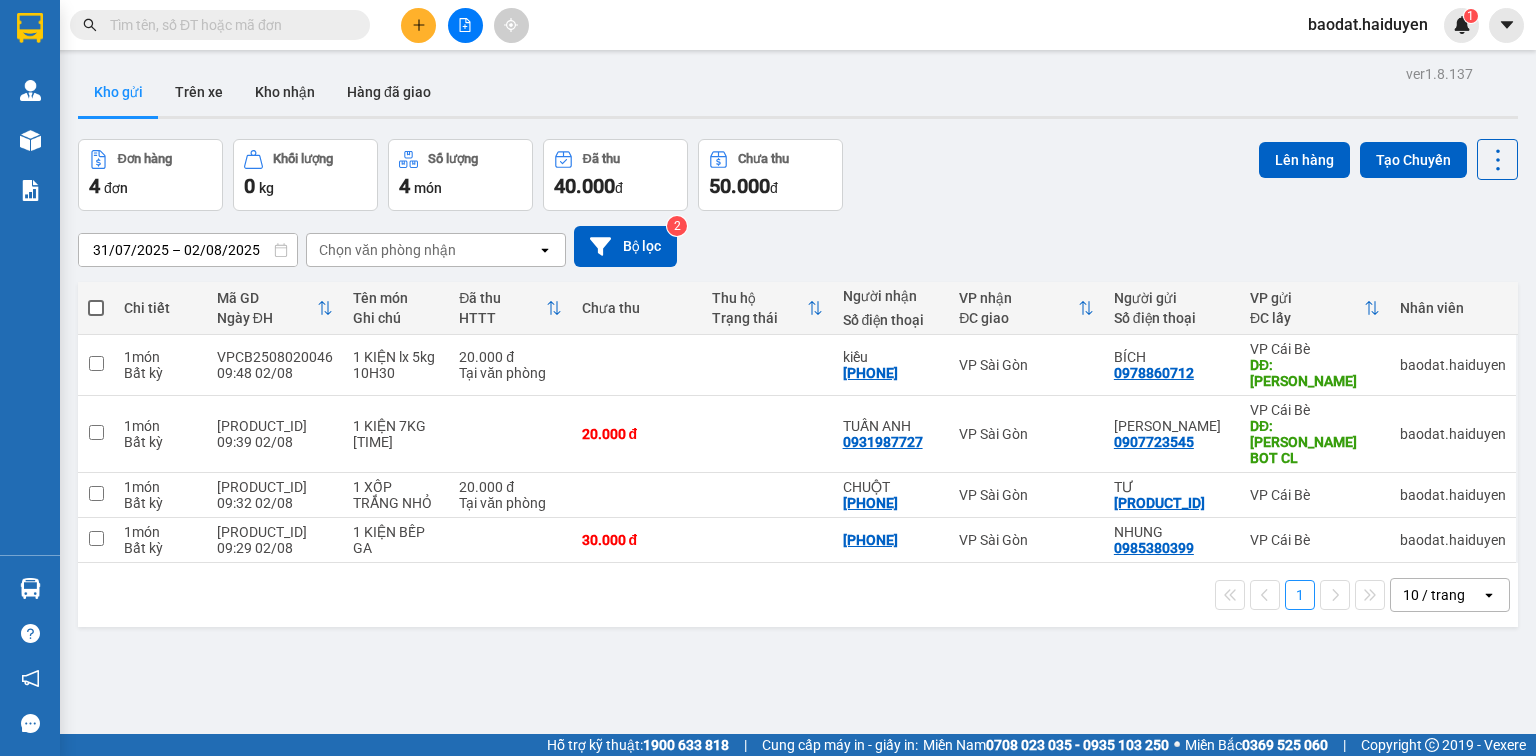 click at bounding box center (228, 25) 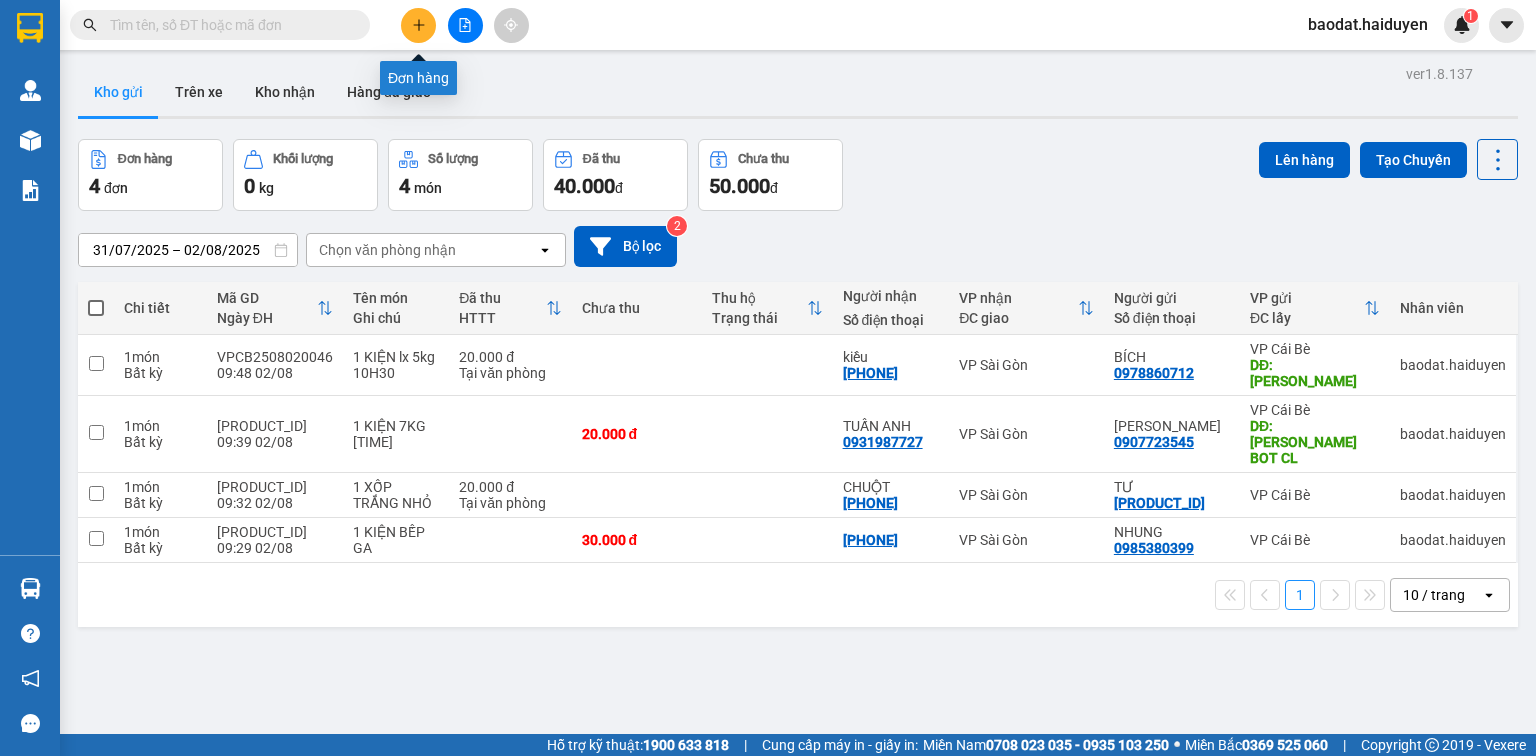 click 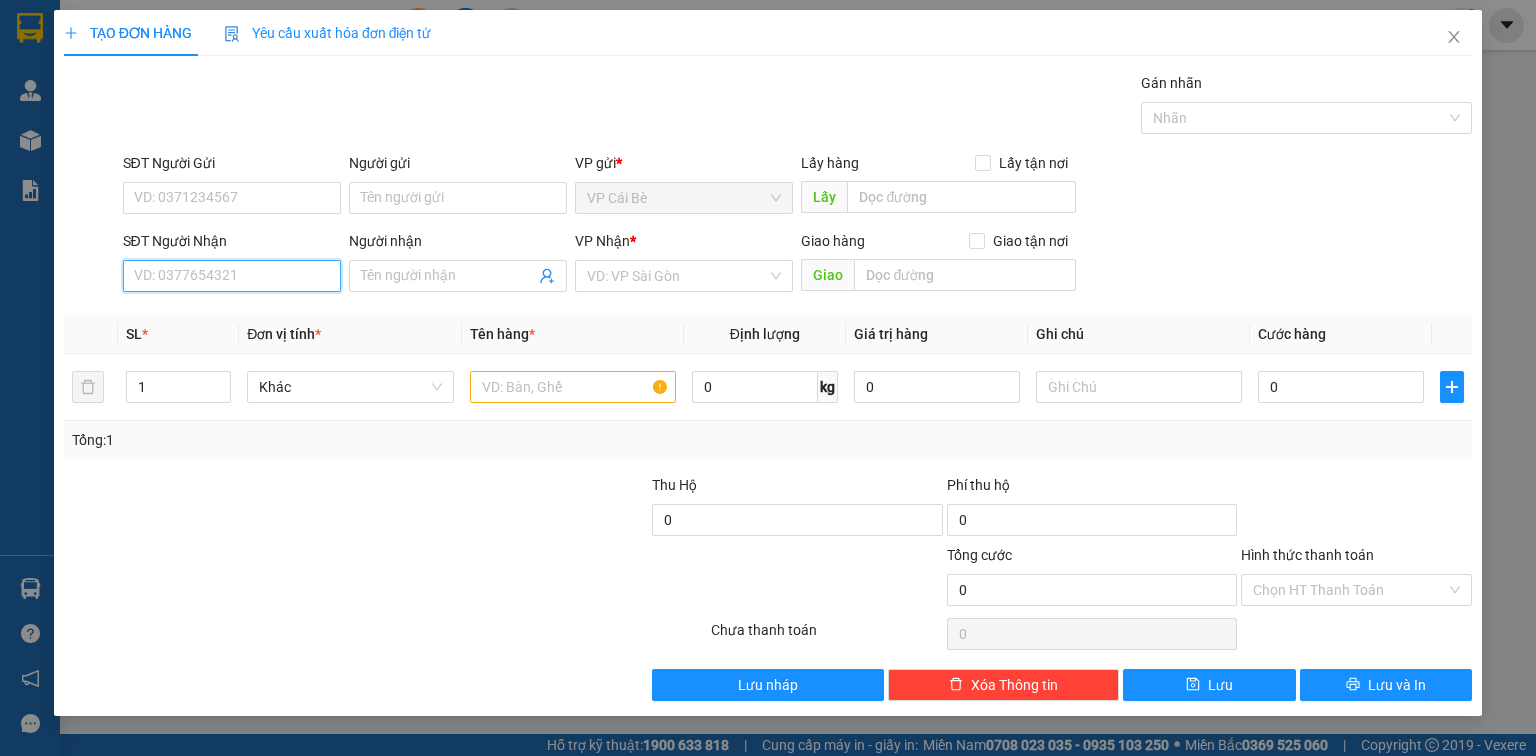 click on "SĐT Người Nhận" at bounding box center (232, 276) 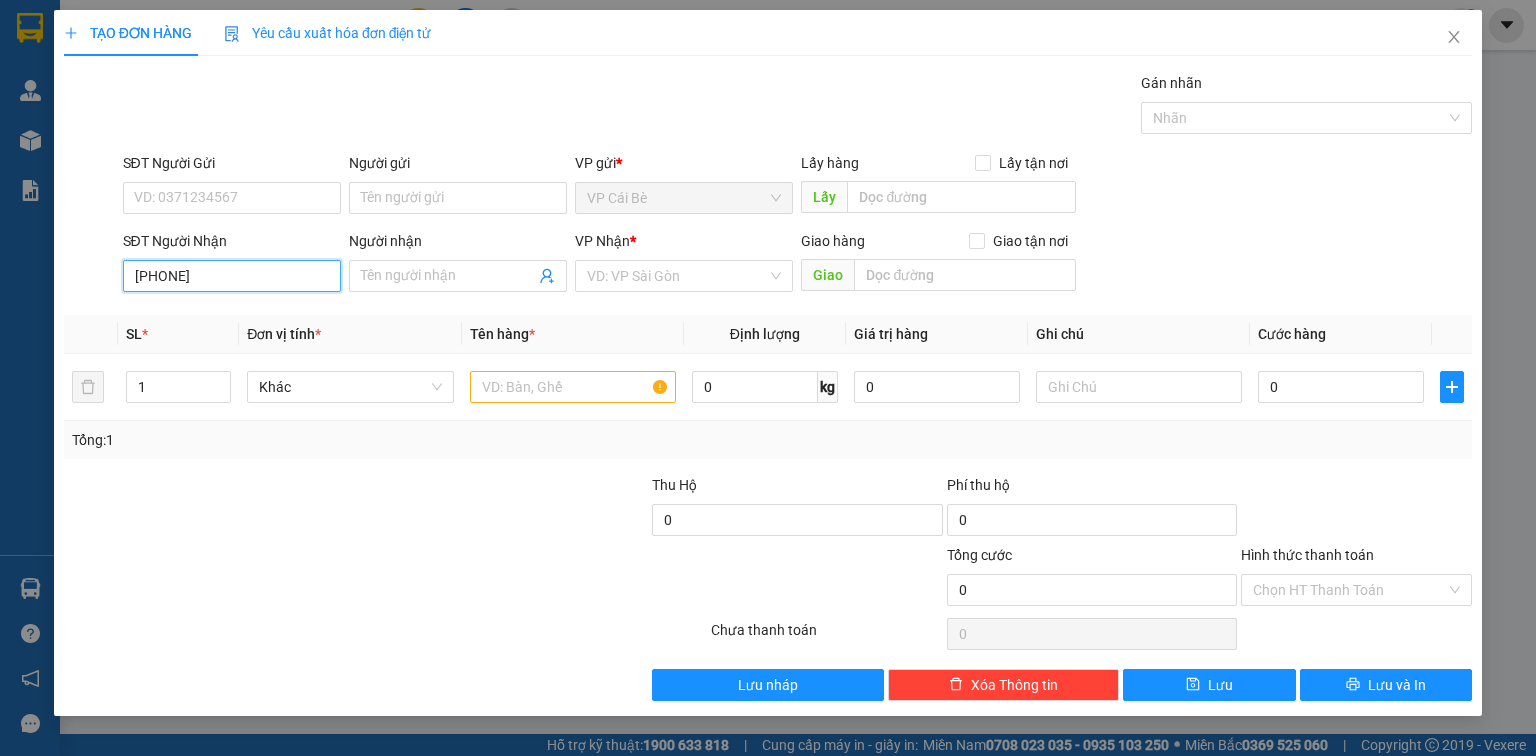 type on "0917227171" 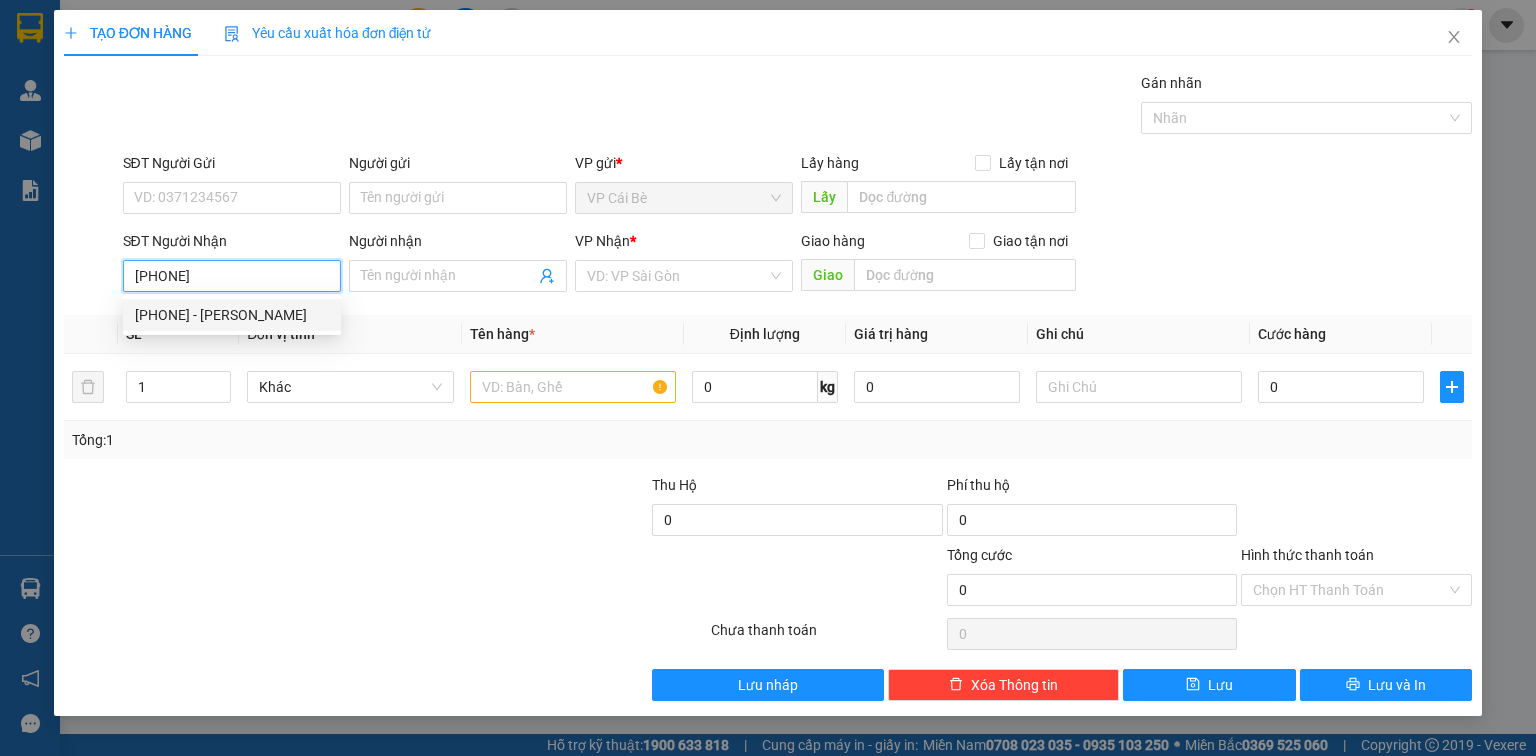 click on "0917227171 - LAN" at bounding box center [232, 315] 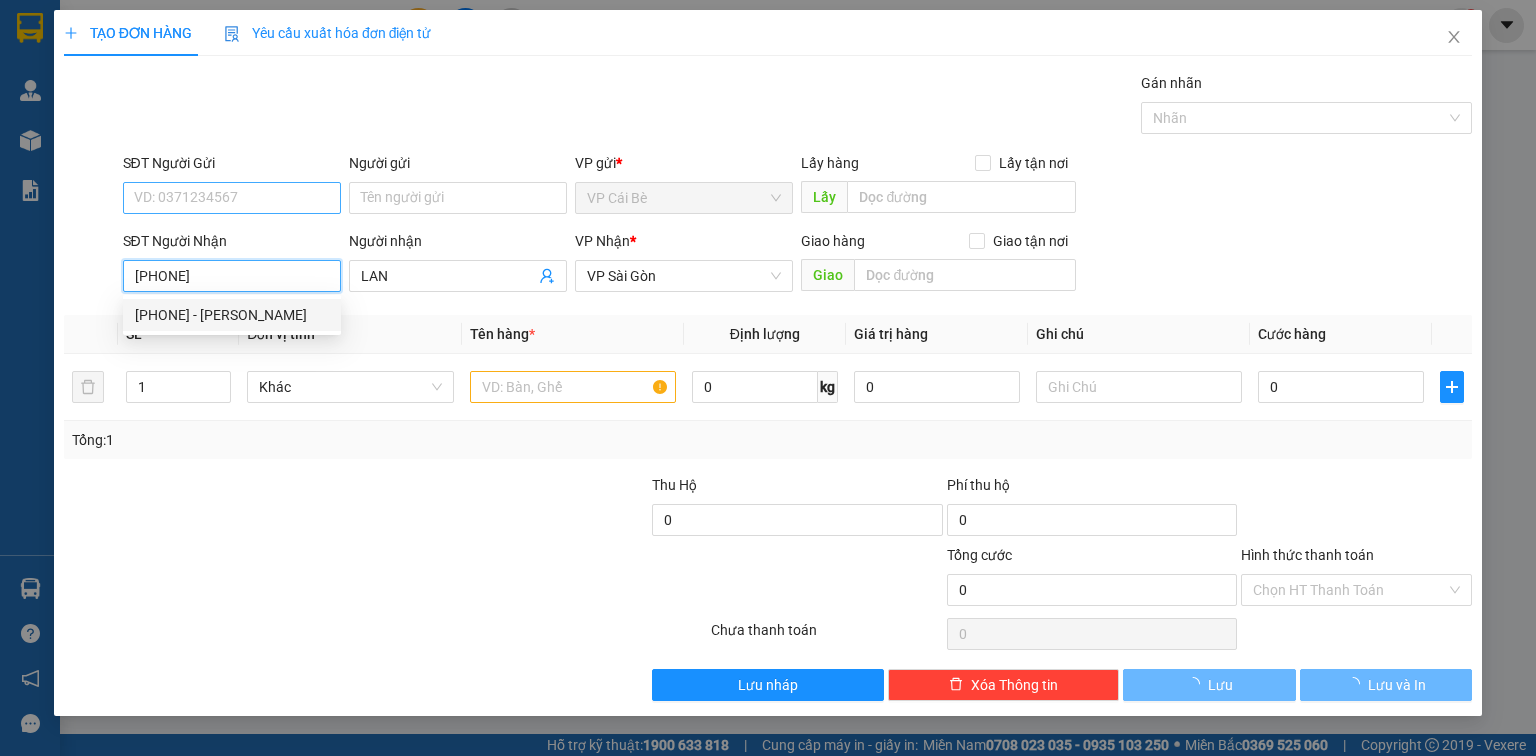 type on "120.000" 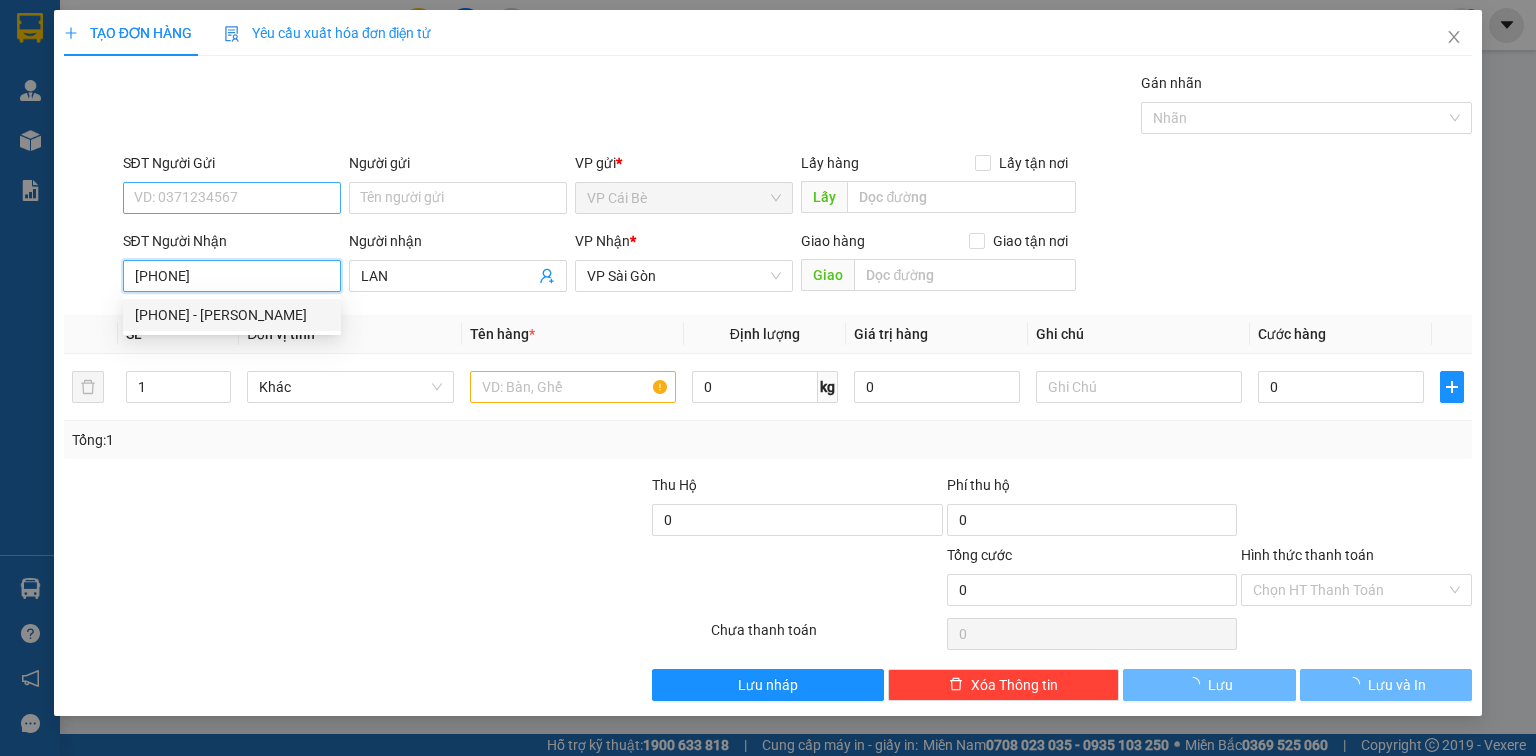 type on "120.000" 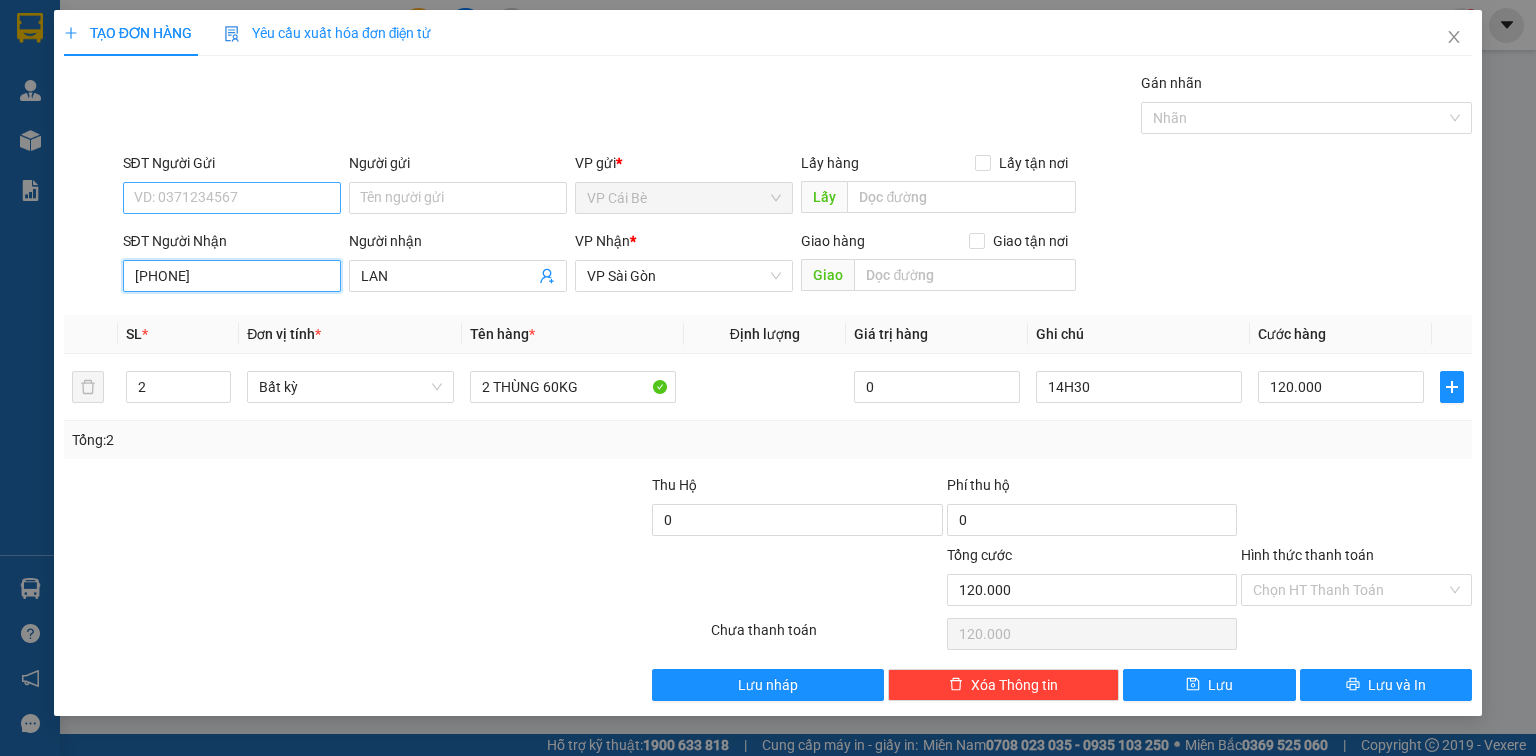 type on "0917227171" 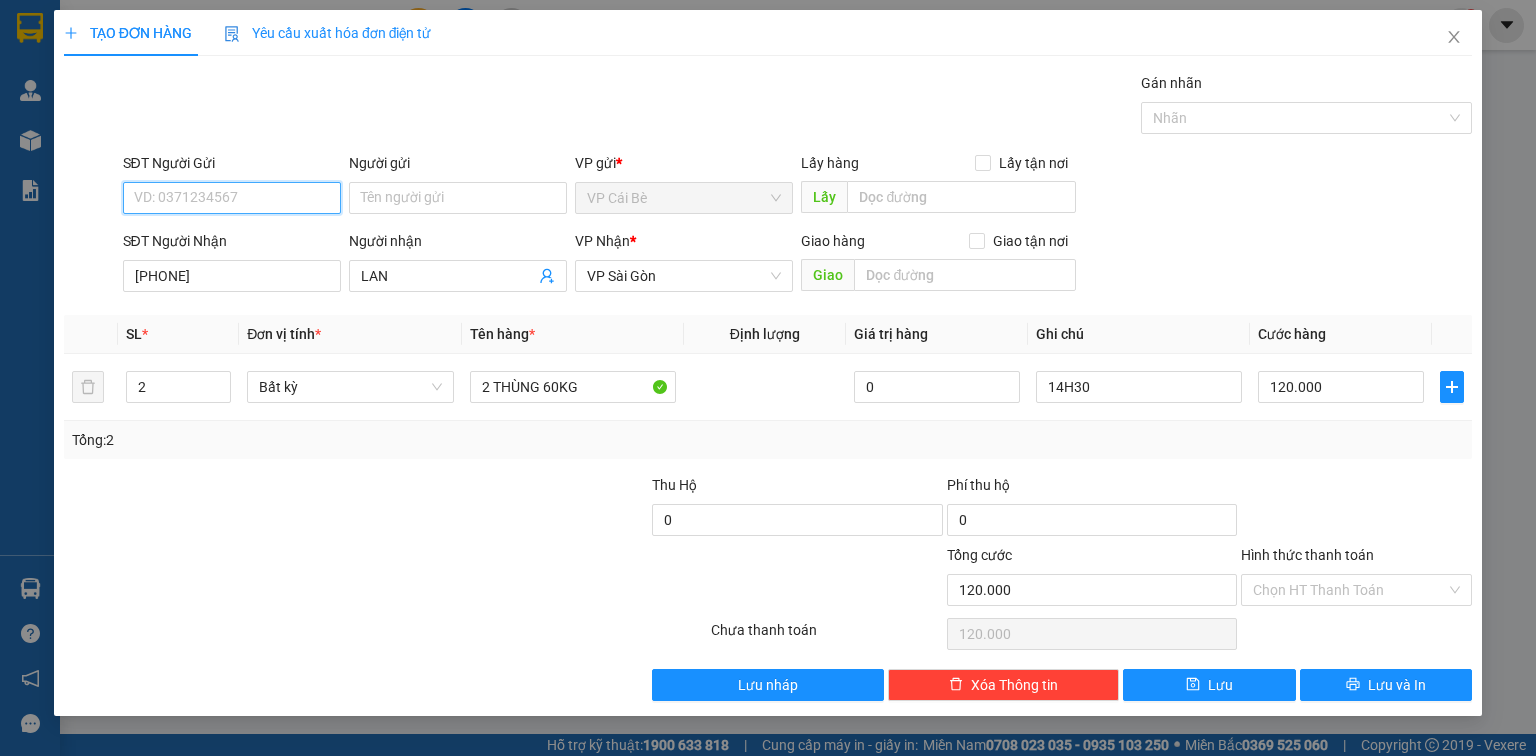 click on "SĐT Người Gửi" at bounding box center [232, 198] 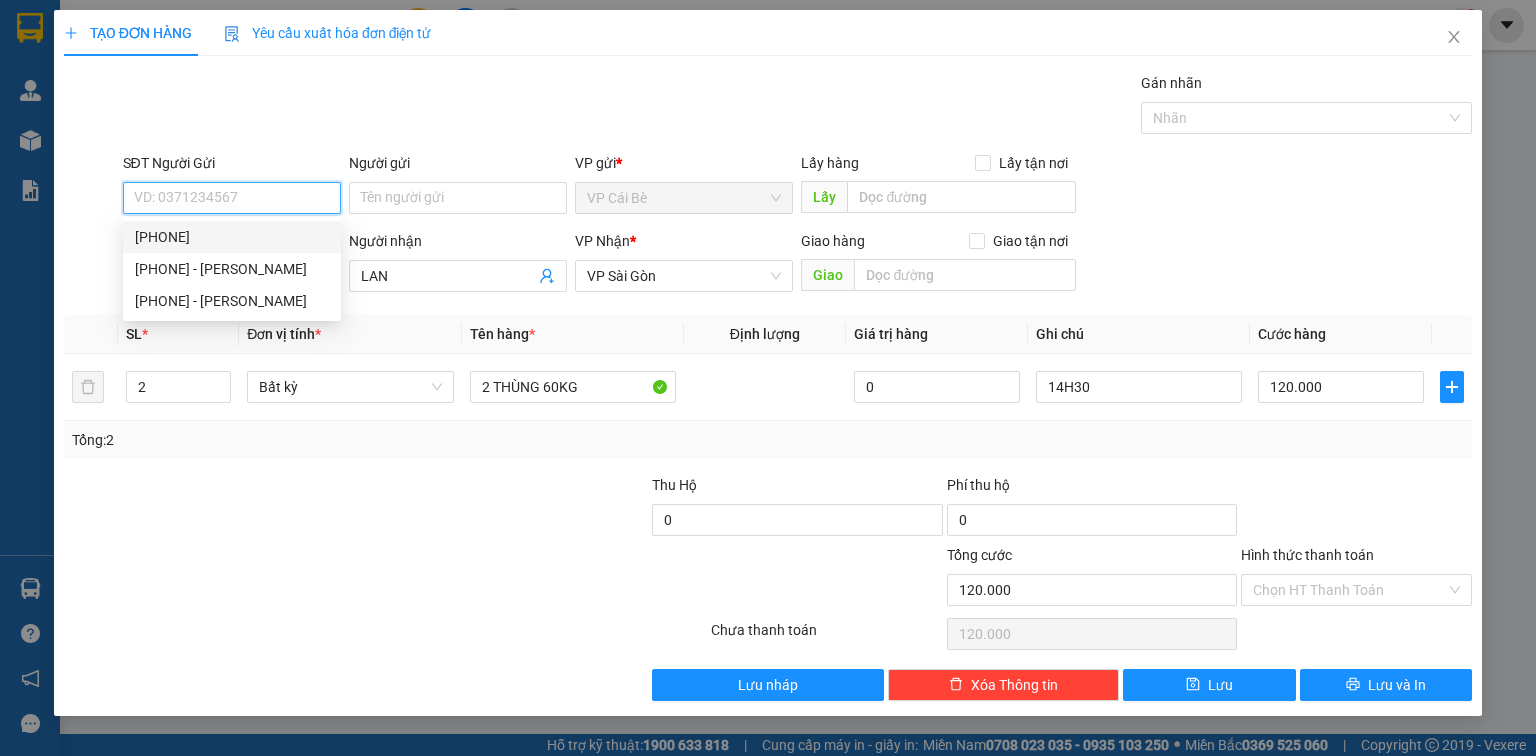 click on "0833373878" at bounding box center (232, 237) 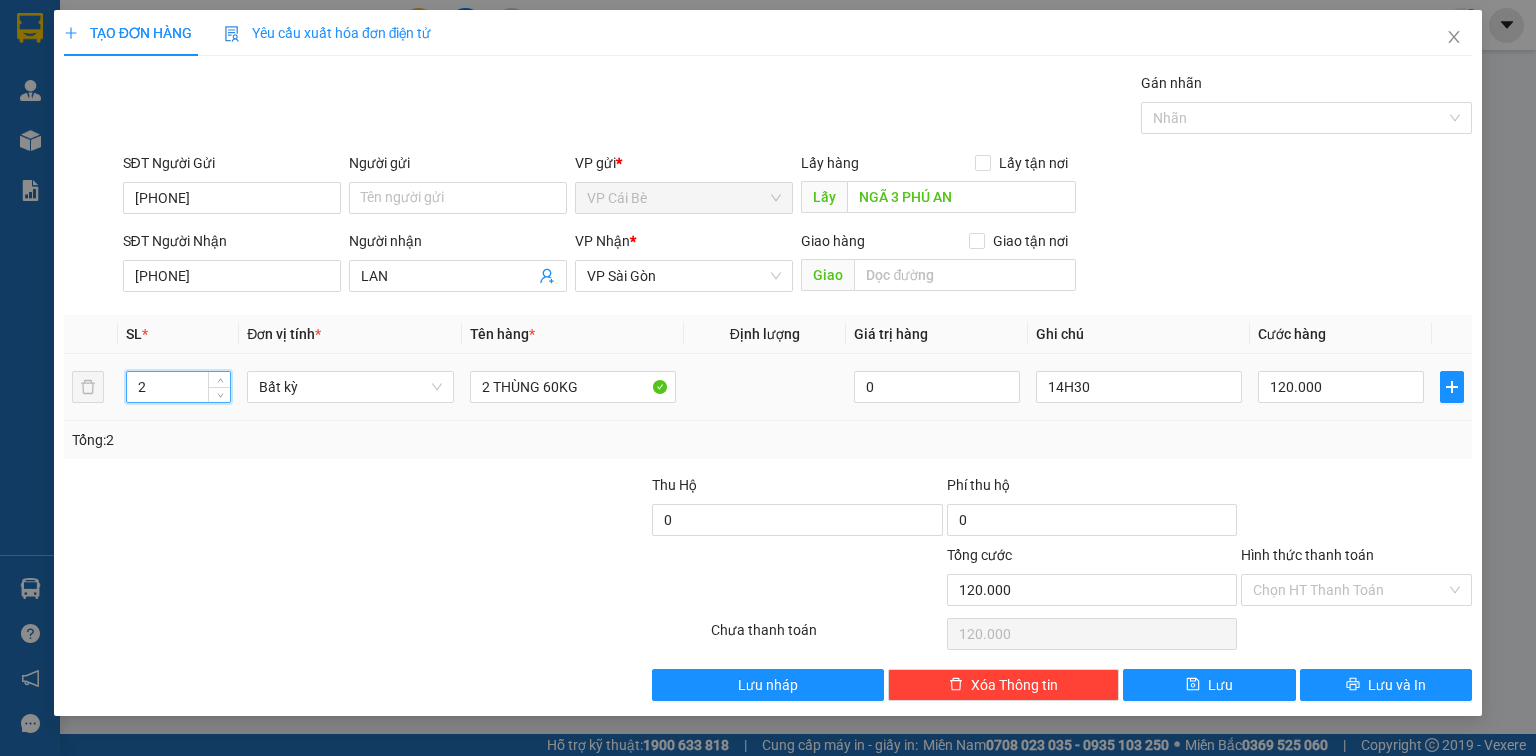 drag, startPoint x: 140, startPoint y: 396, endPoint x: 128, endPoint y: 396, distance: 12 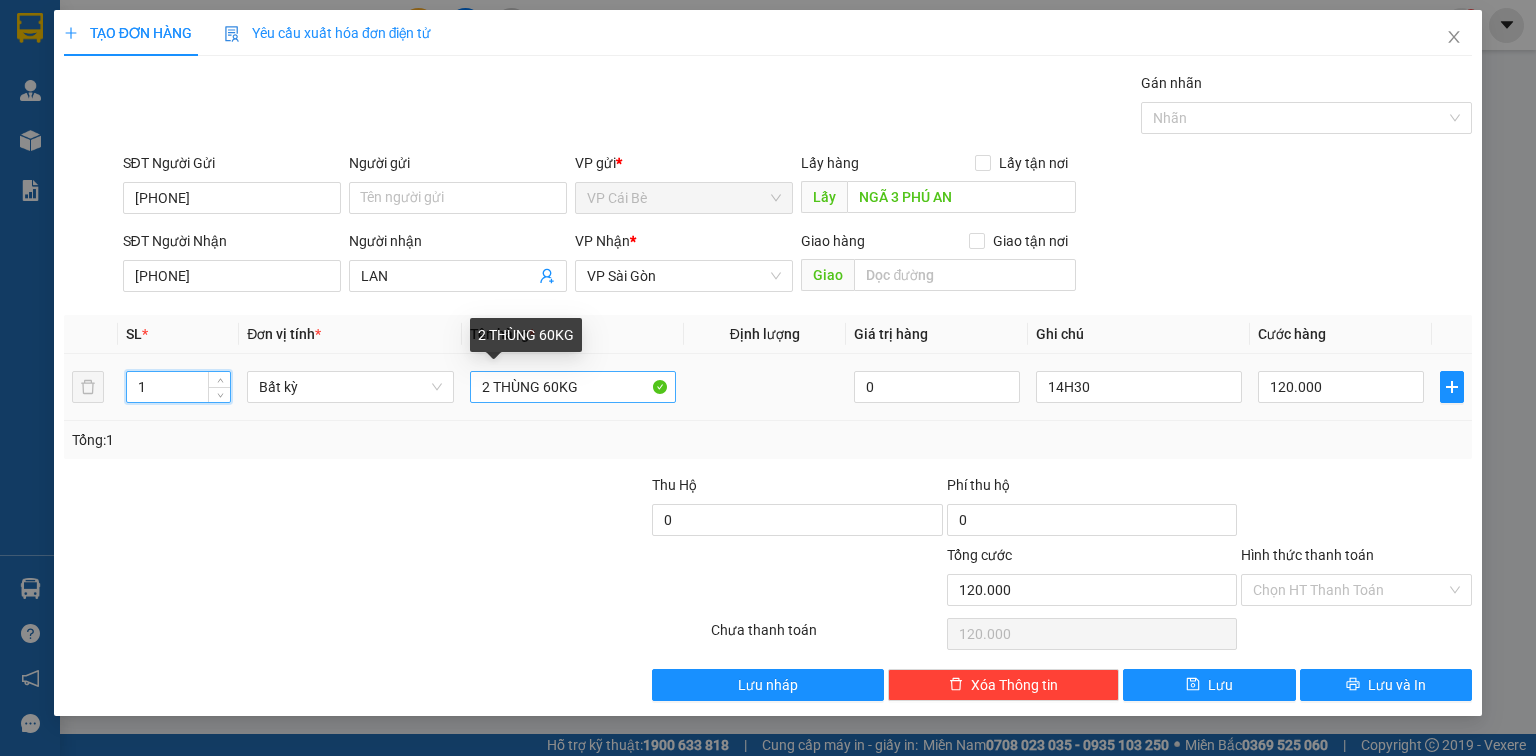 type on "1" 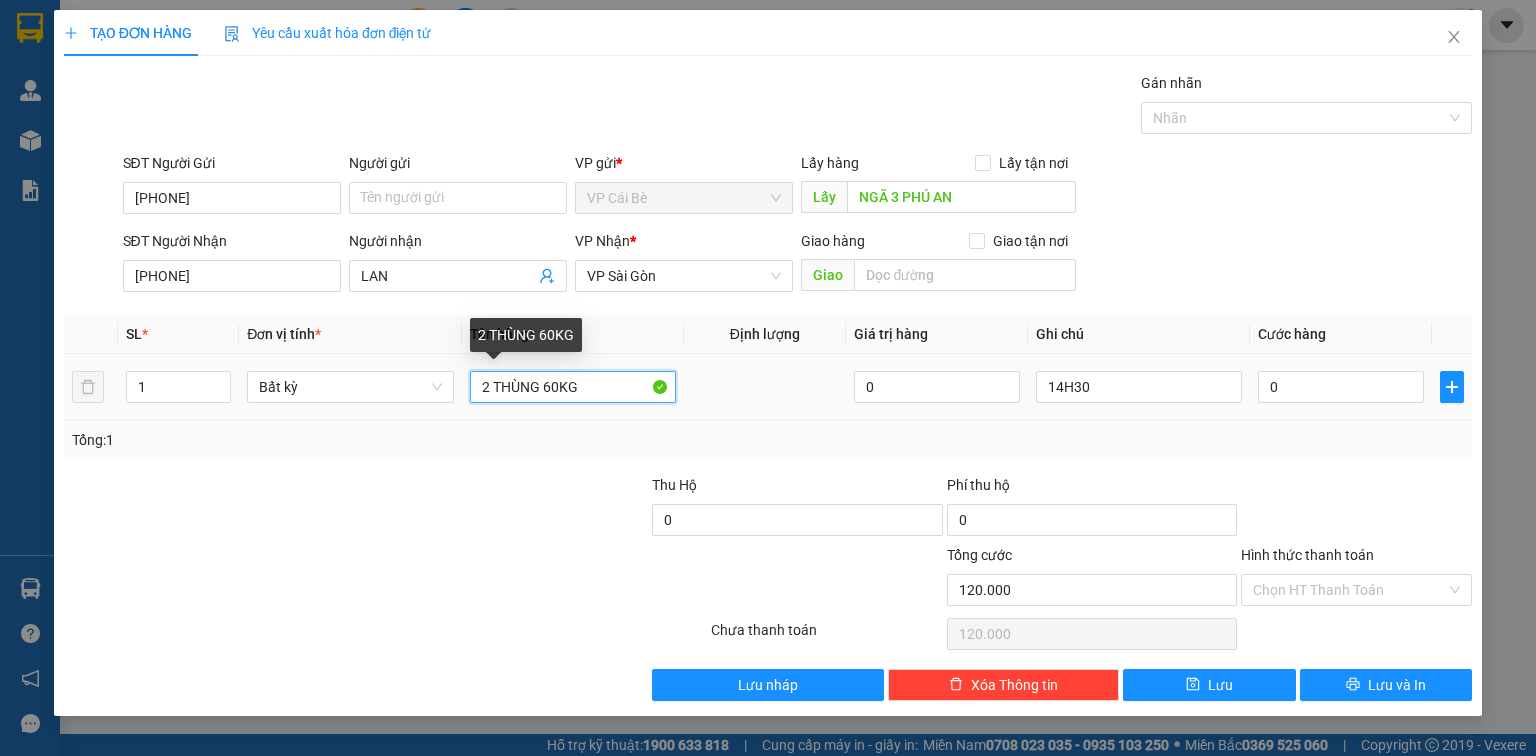 type on "0" 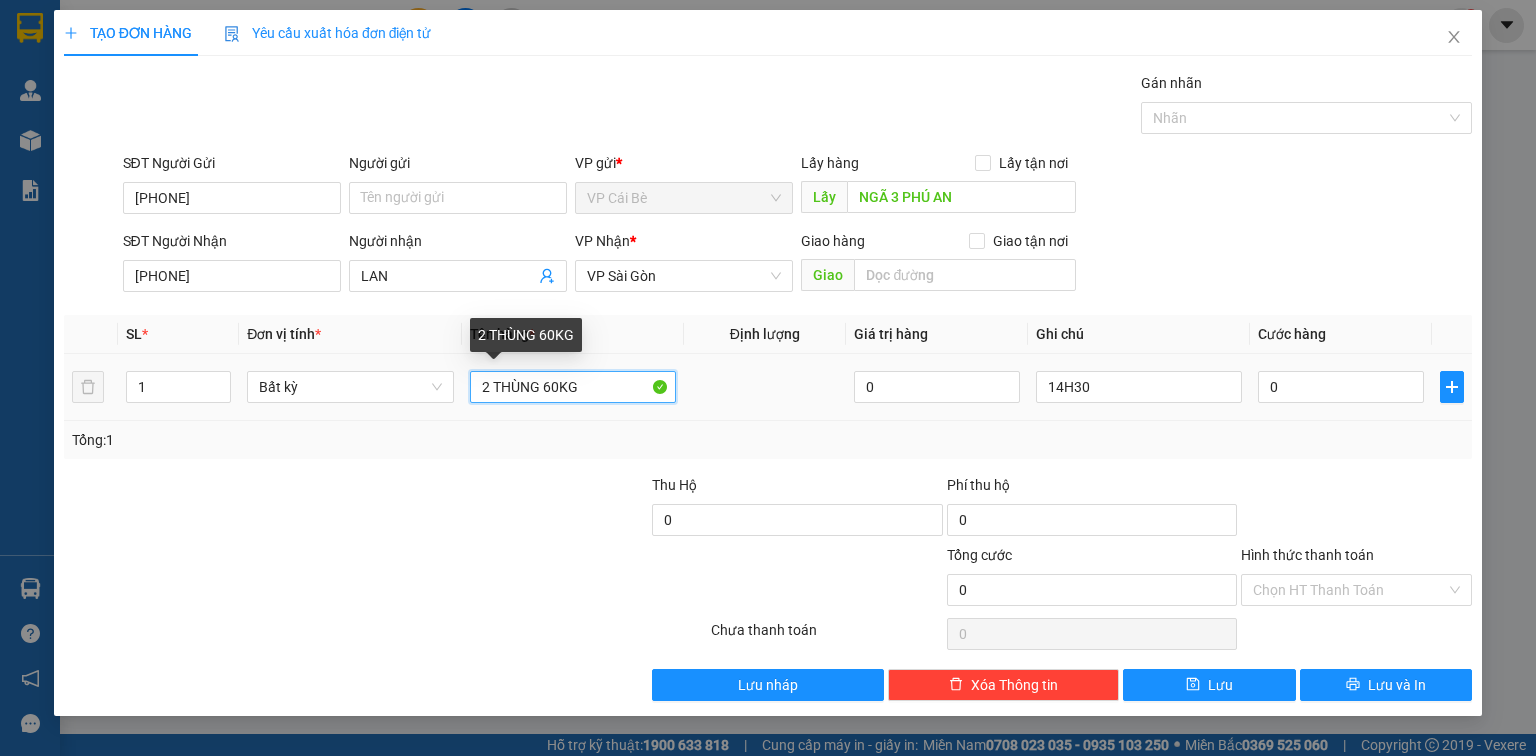 drag, startPoint x: 595, startPoint y: 392, endPoint x: 468, endPoint y: 388, distance: 127.06297 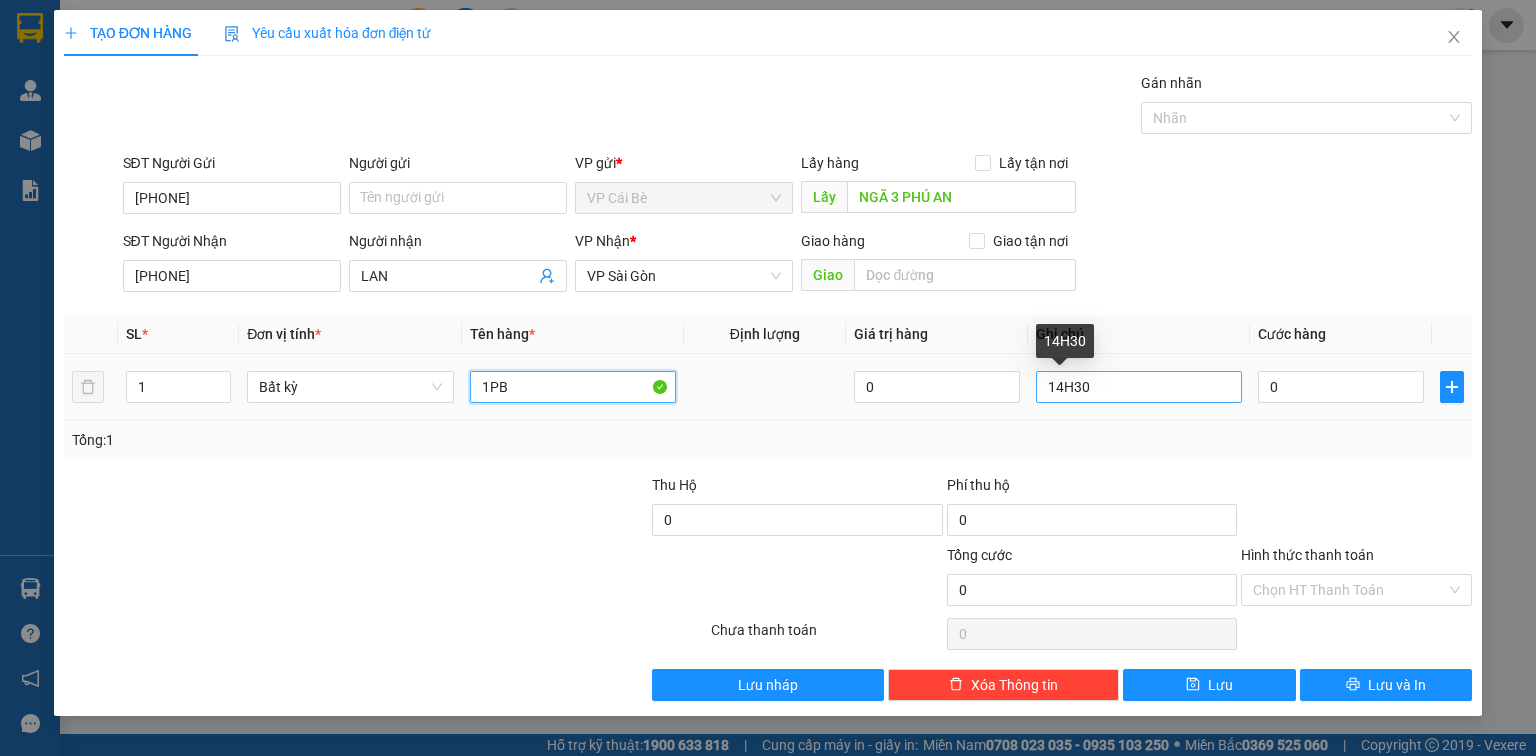 type on "1PB" 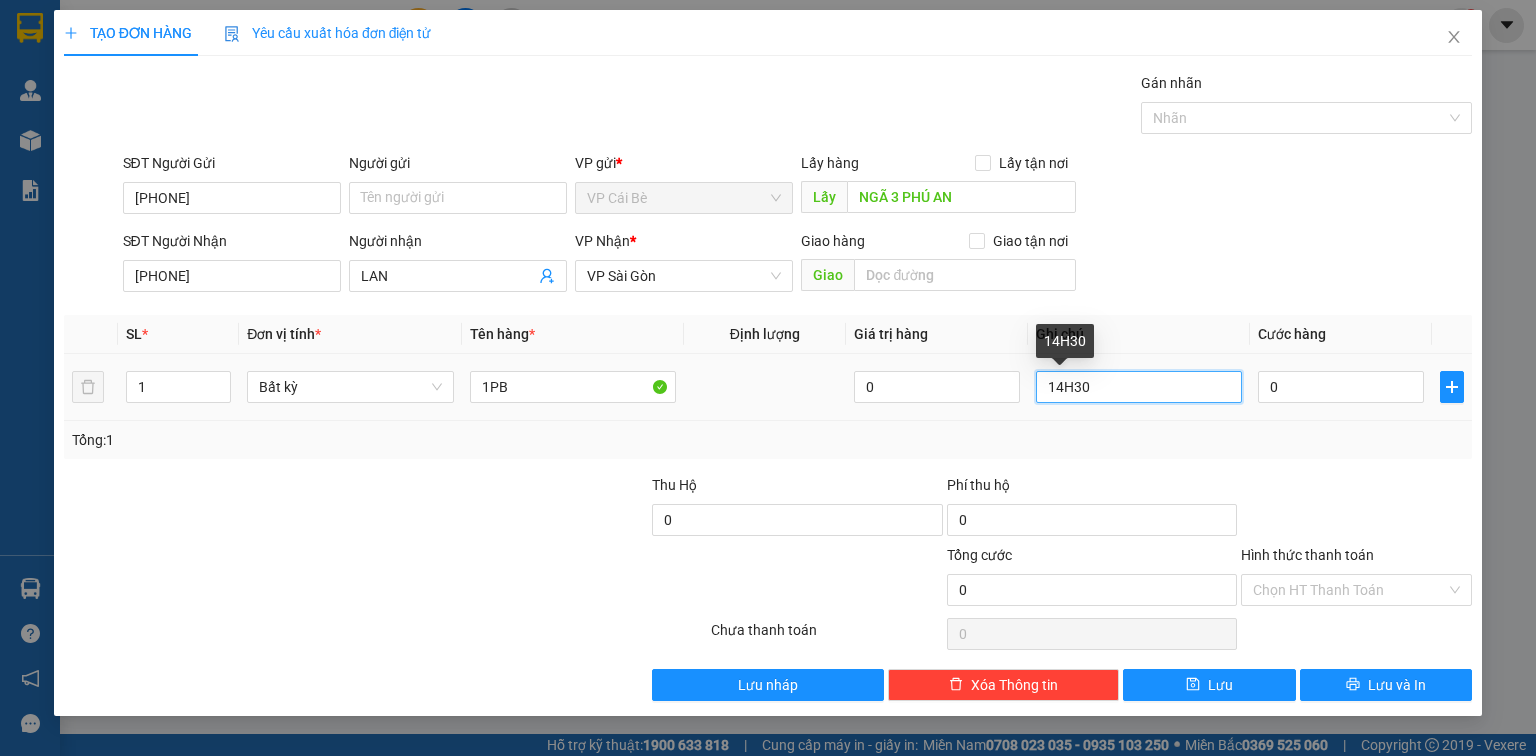 click on "14H30" at bounding box center [1139, 387] 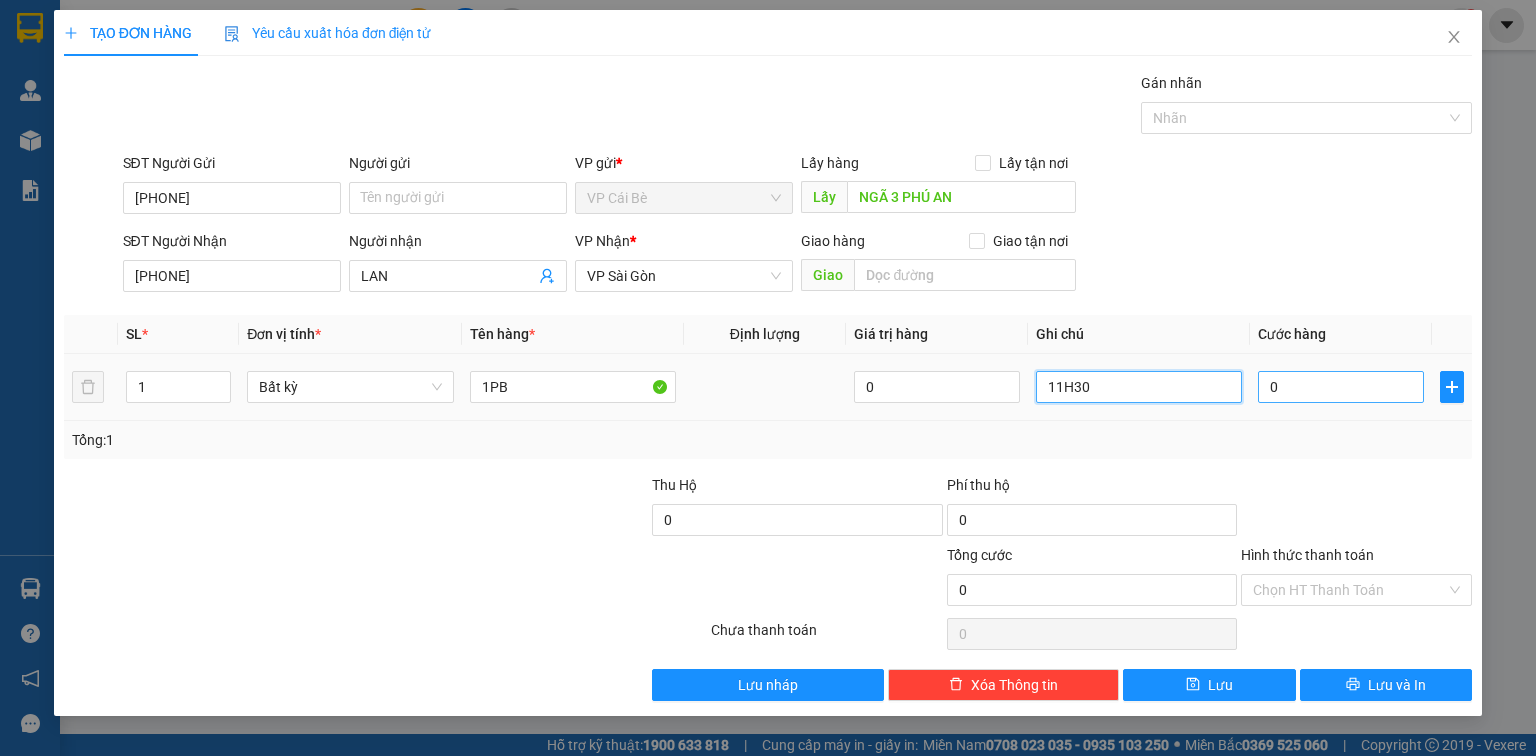 type on "11H30" 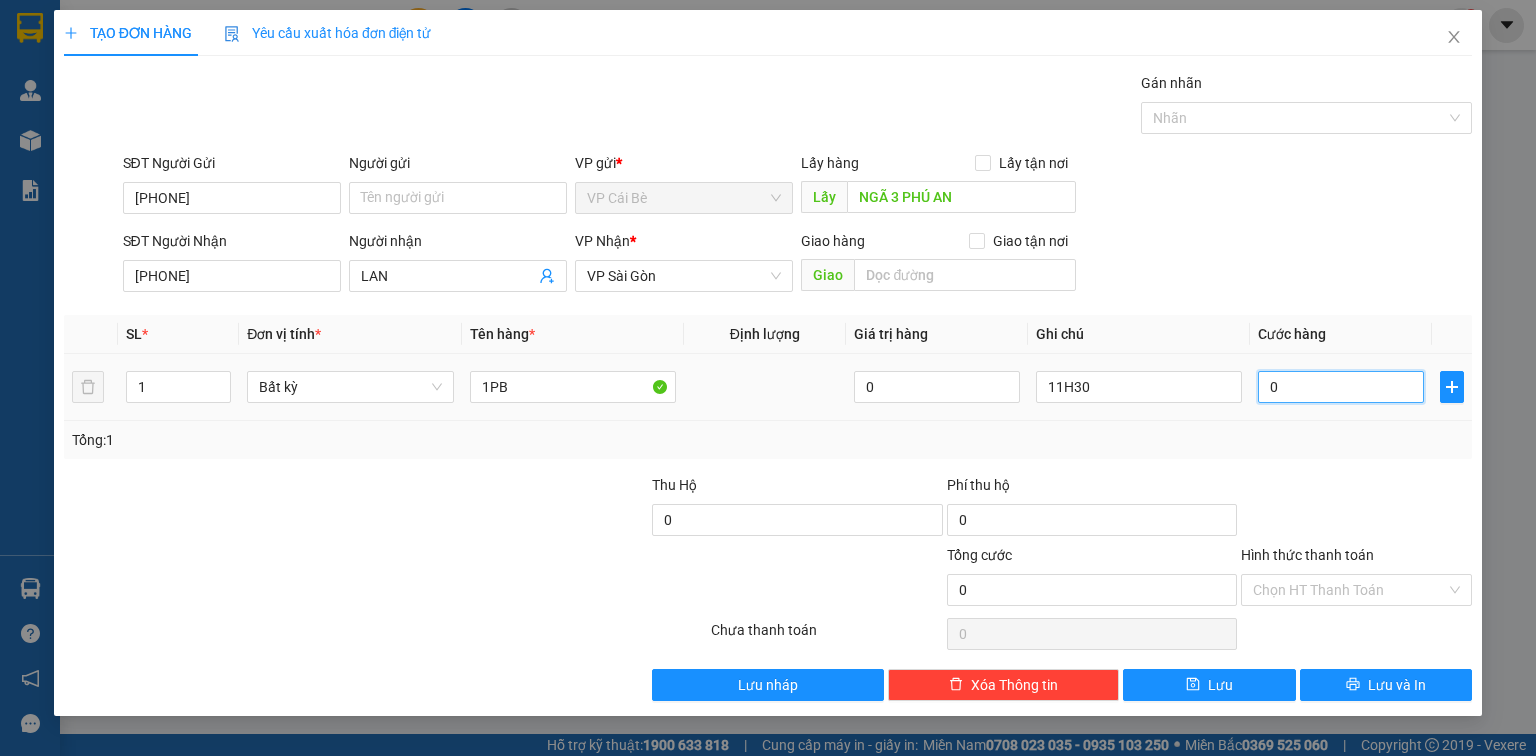 click on "0" at bounding box center (1341, 387) 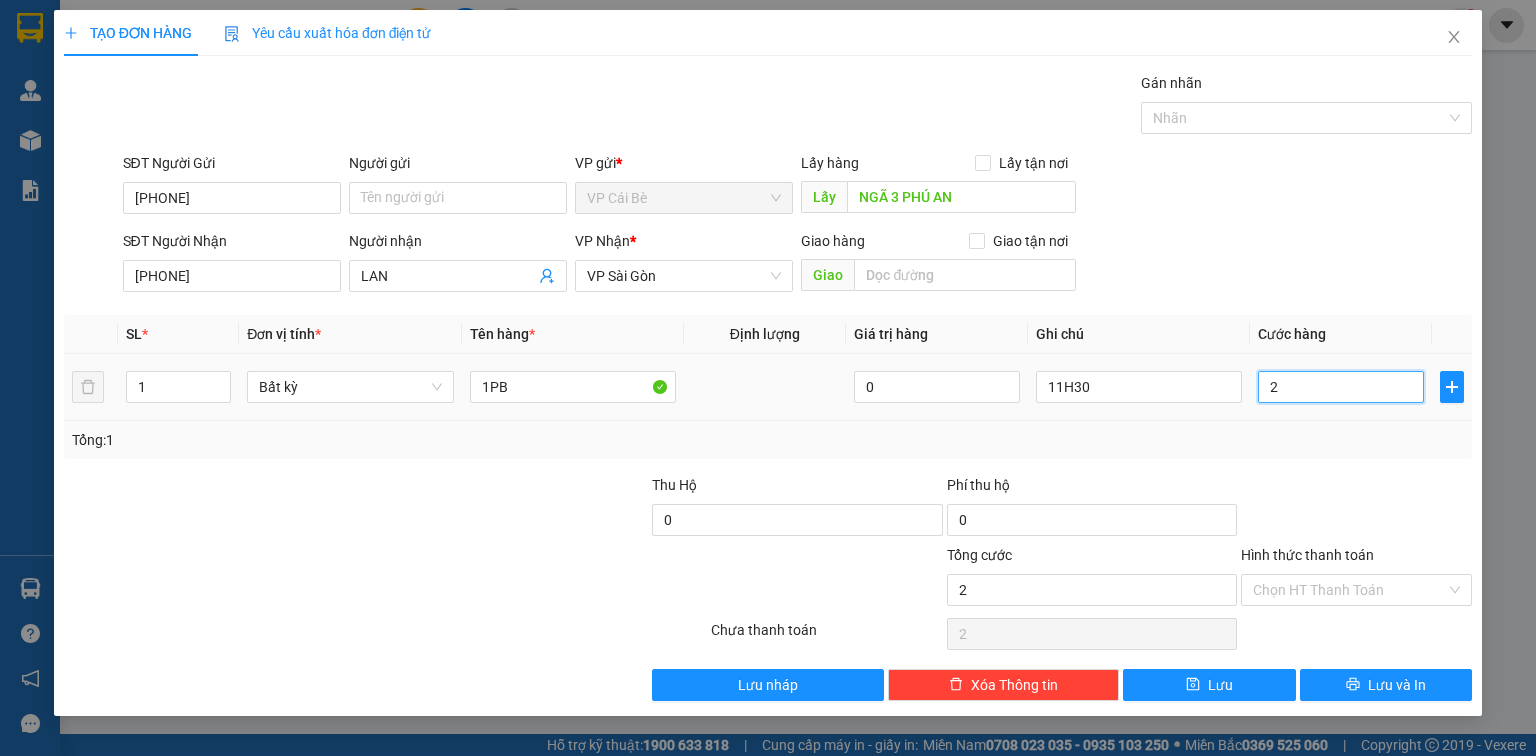 type on "20" 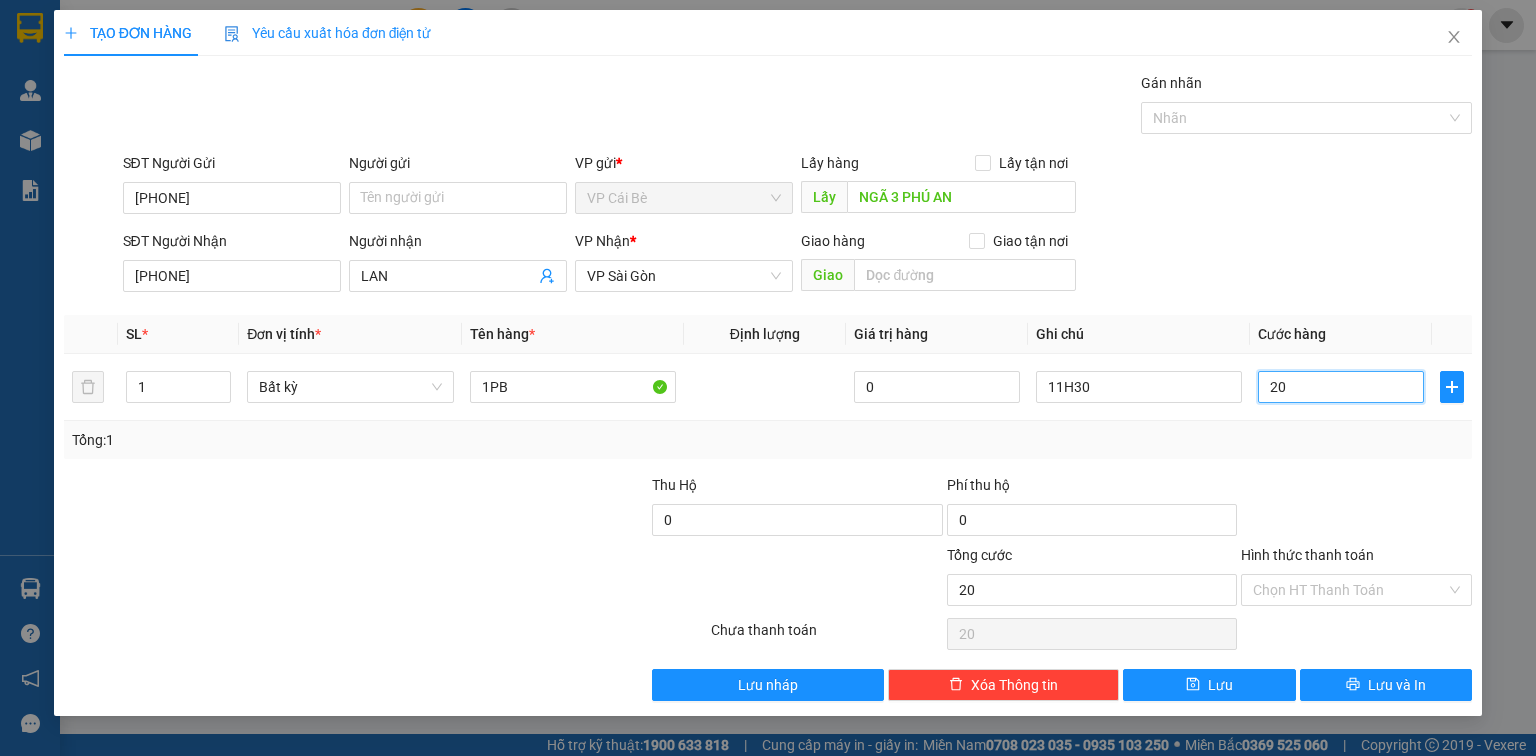 type on "20" 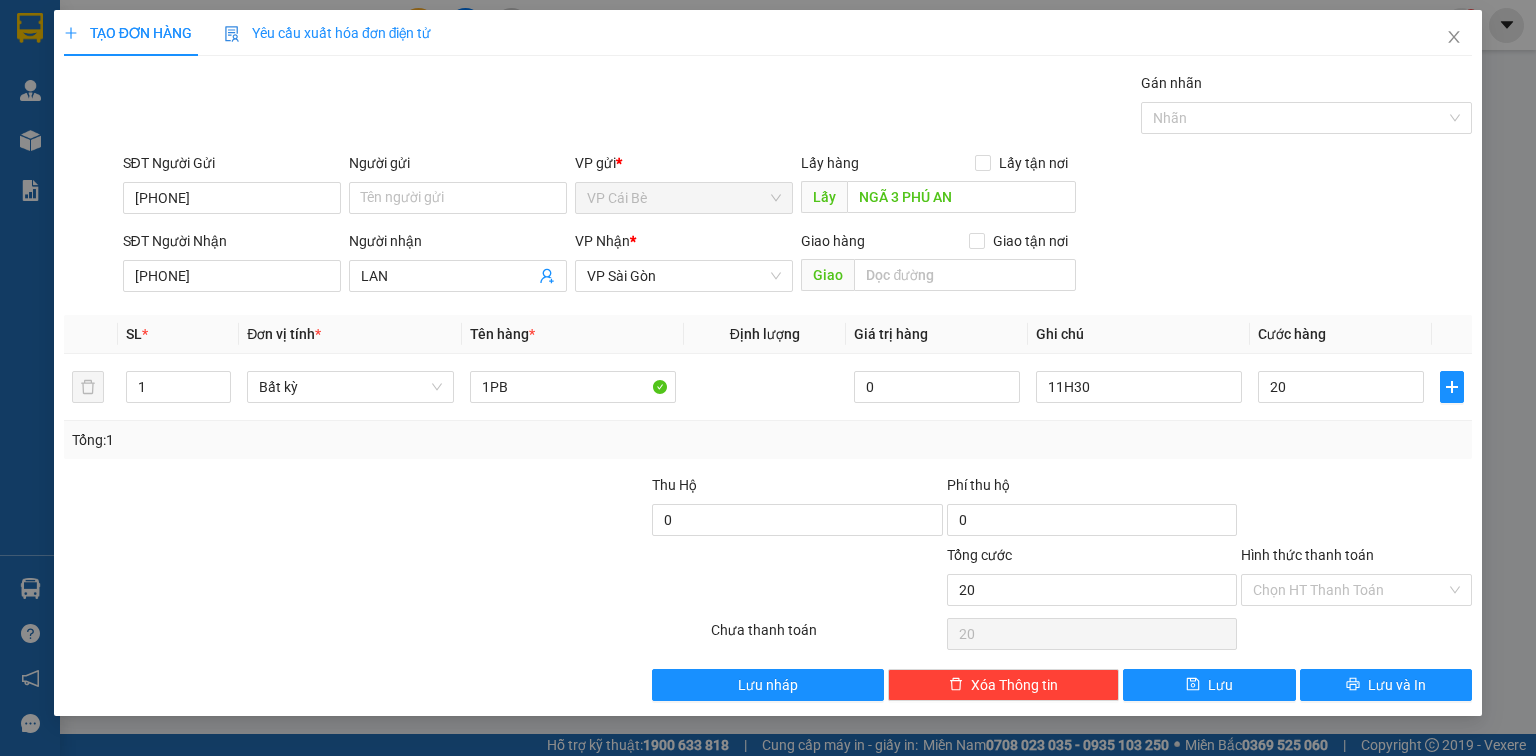 type on "20.000" 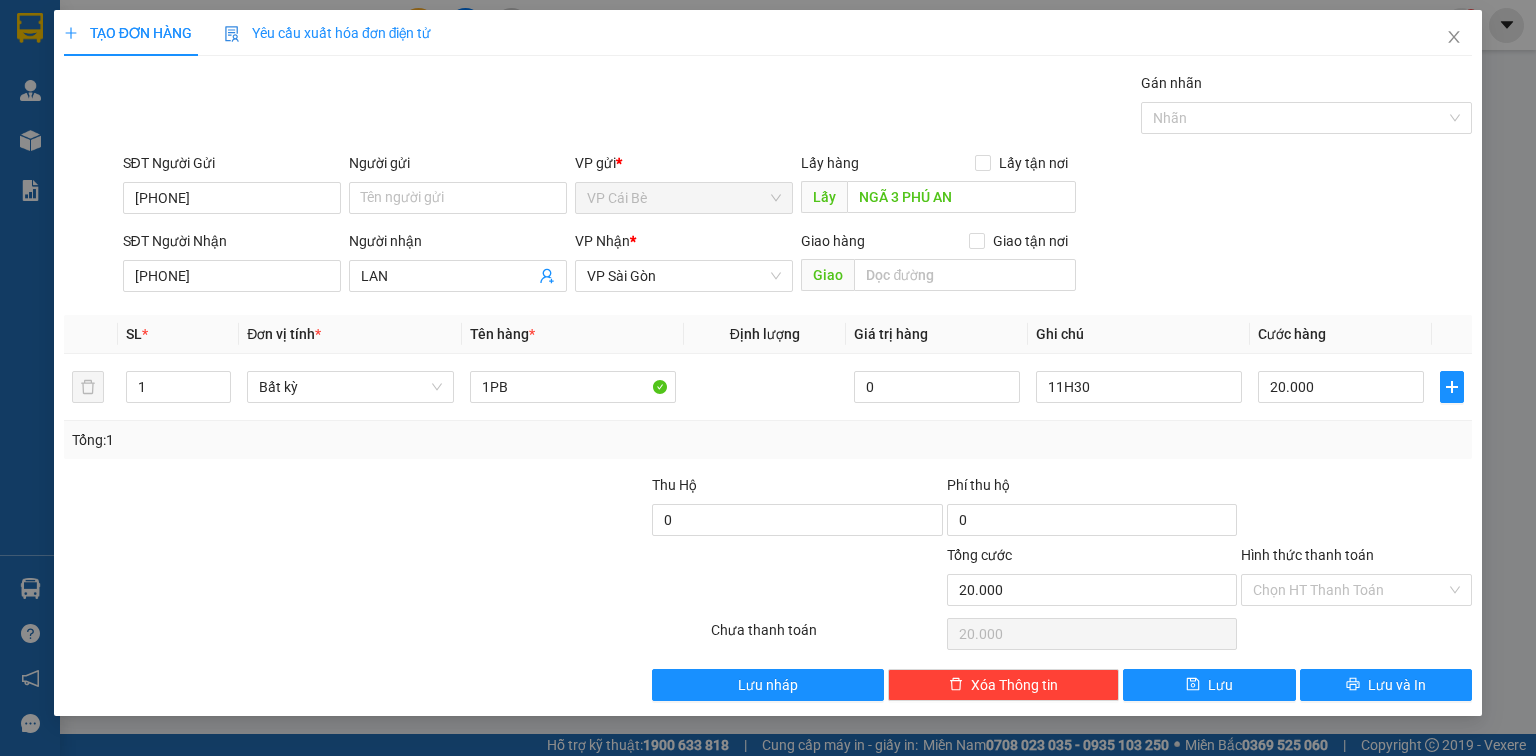 click at bounding box center (1356, 509) 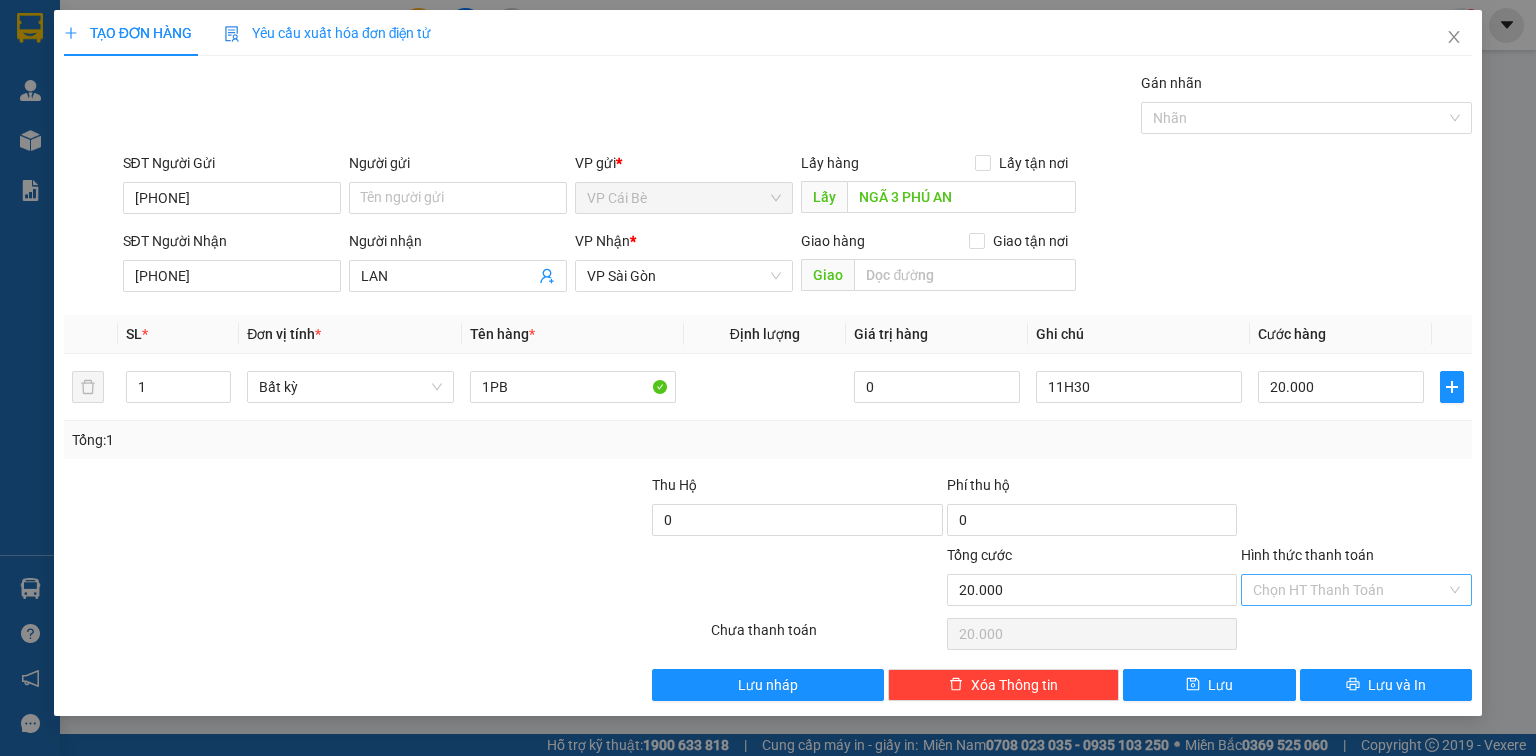 click on "Hình thức thanh toán" at bounding box center [1349, 590] 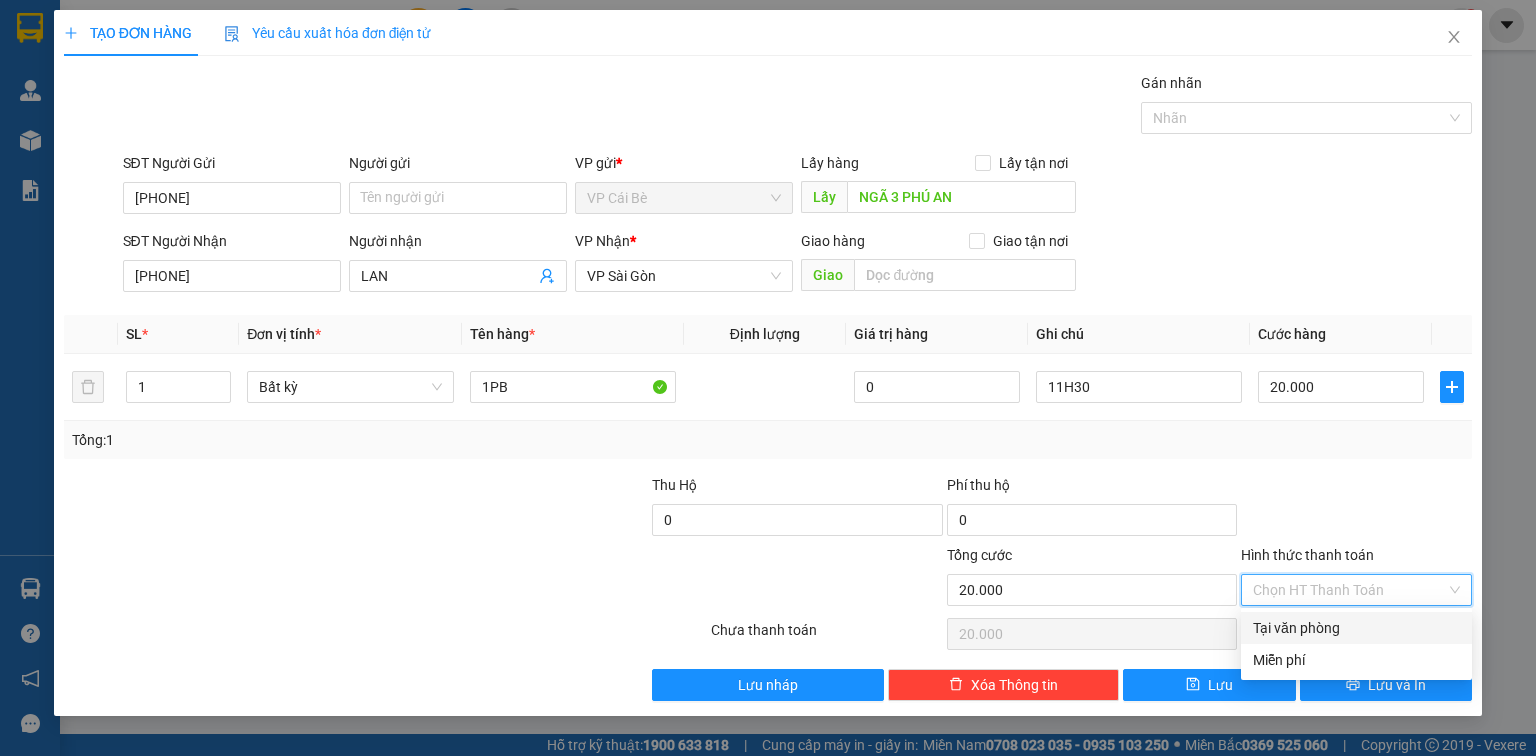 click on "Tại văn phòng" at bounding box center (1356, 628) 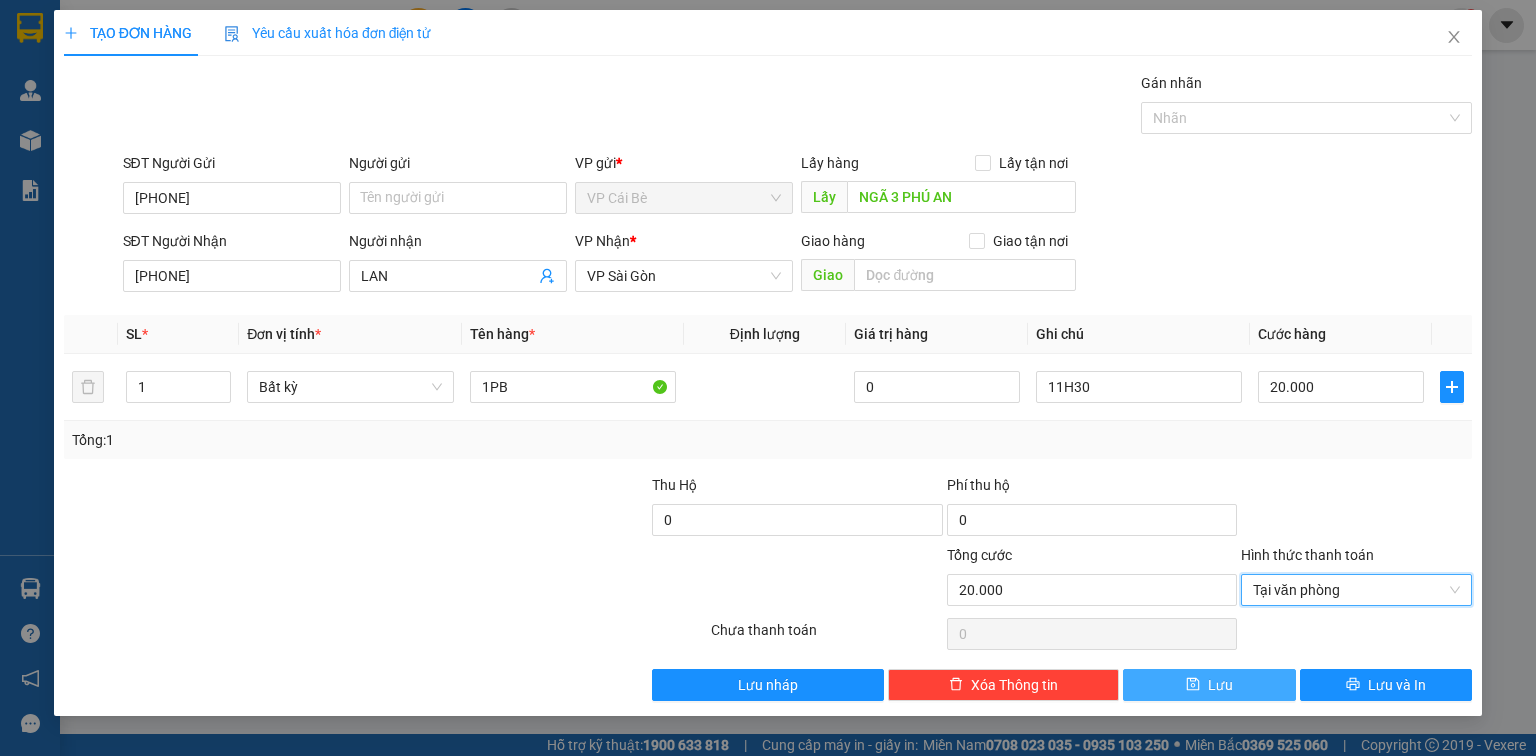 click on "Lưu" at bounding box center (1209, 685) 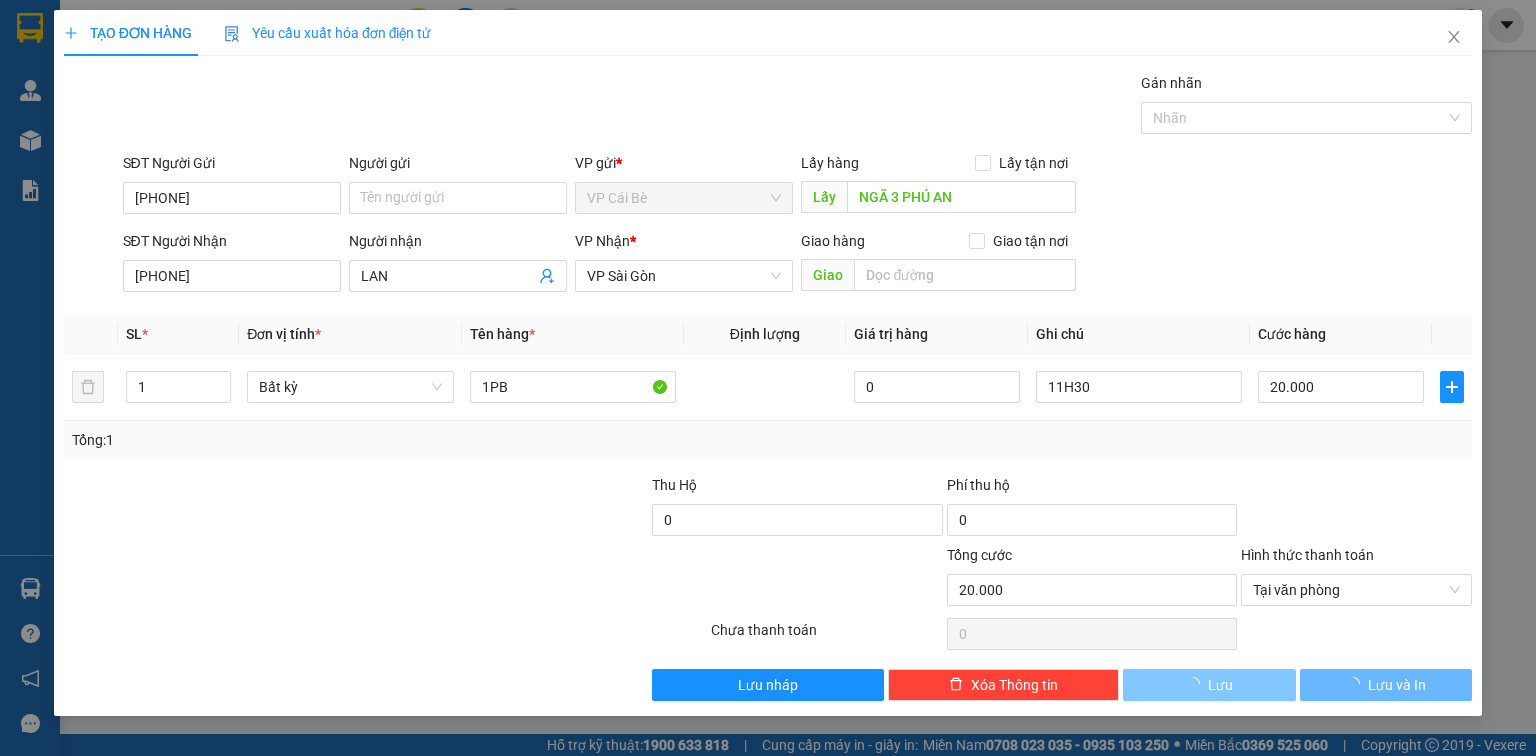 type 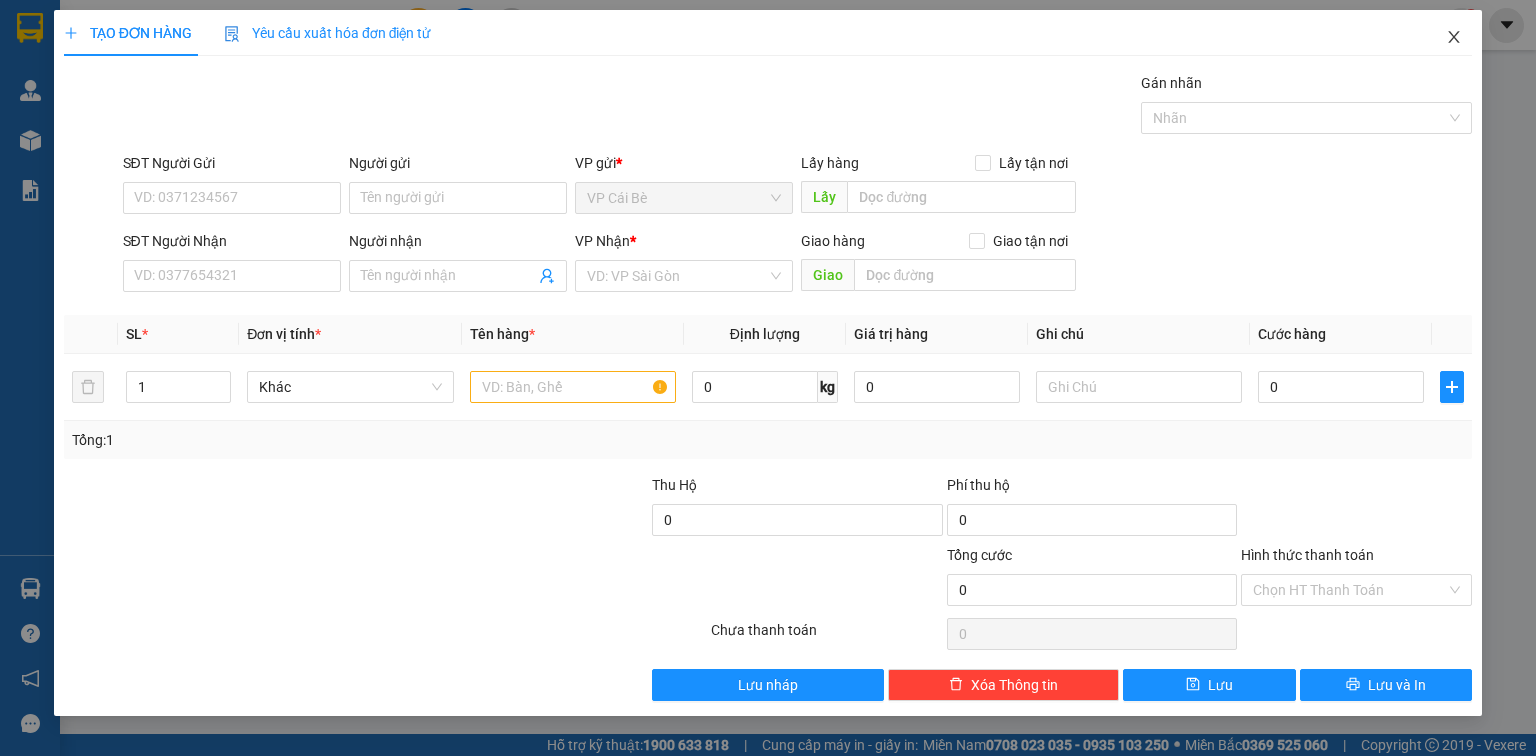 click 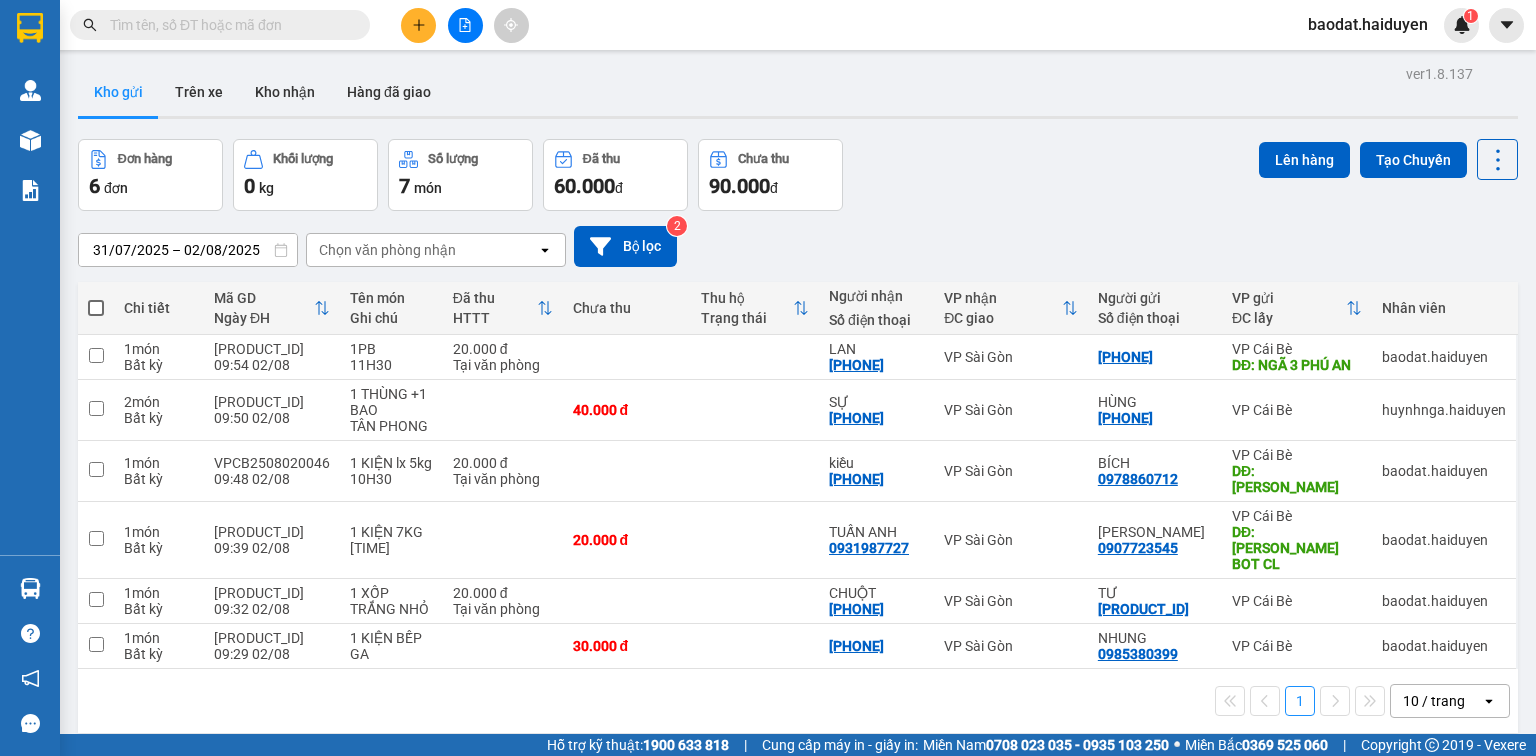 click on "Kho gửi" at bounding box center [118, 92] 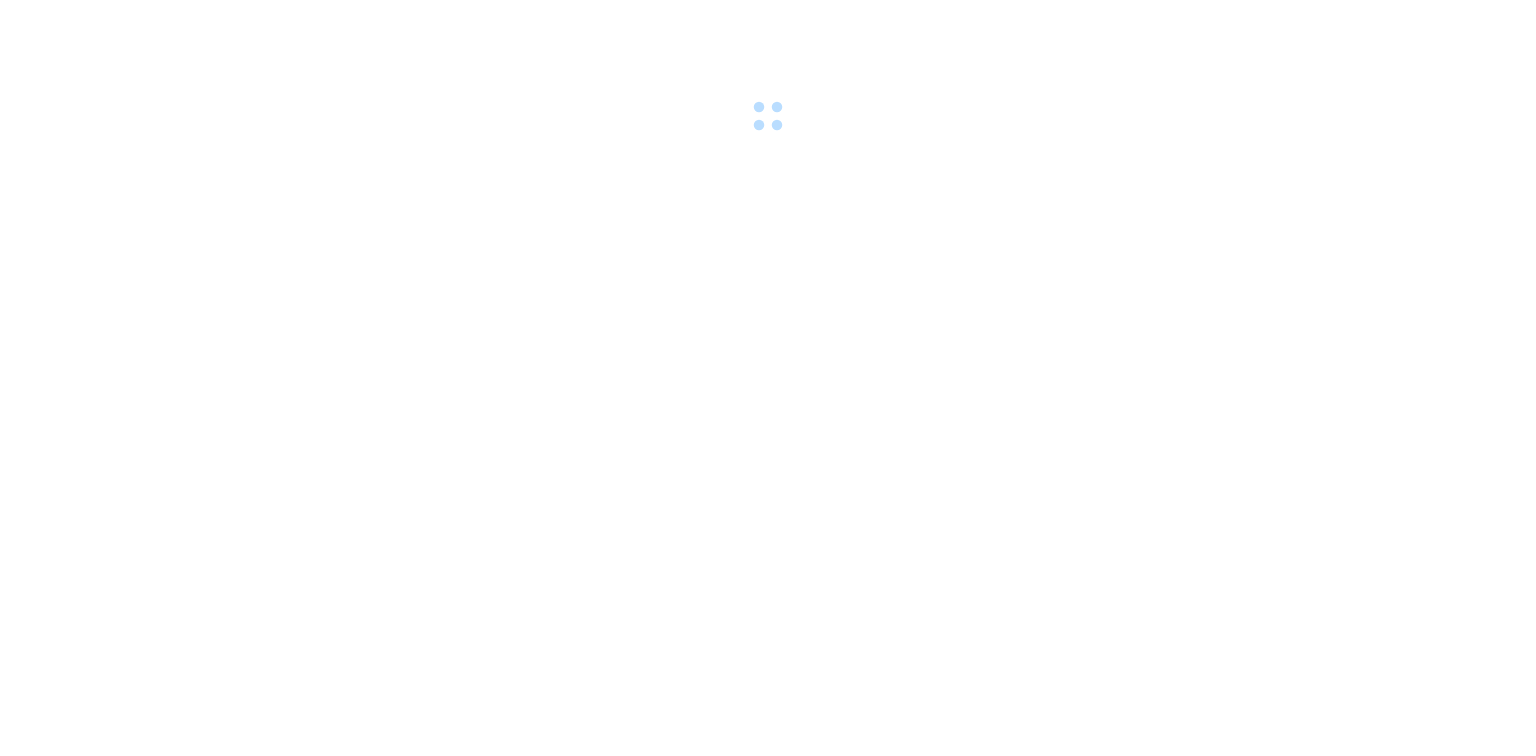 scroll, scrollTop: 0, scrollLeft: 0, axis: both 